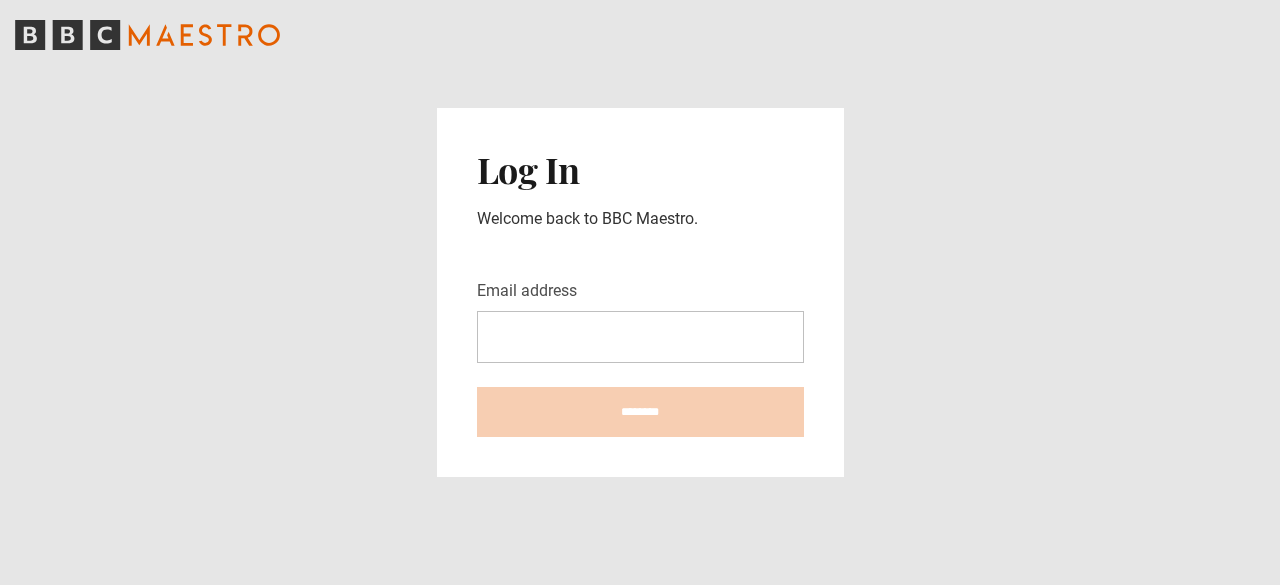 scroll, scrollTop: 0, scrollLeft: 0, axis: both 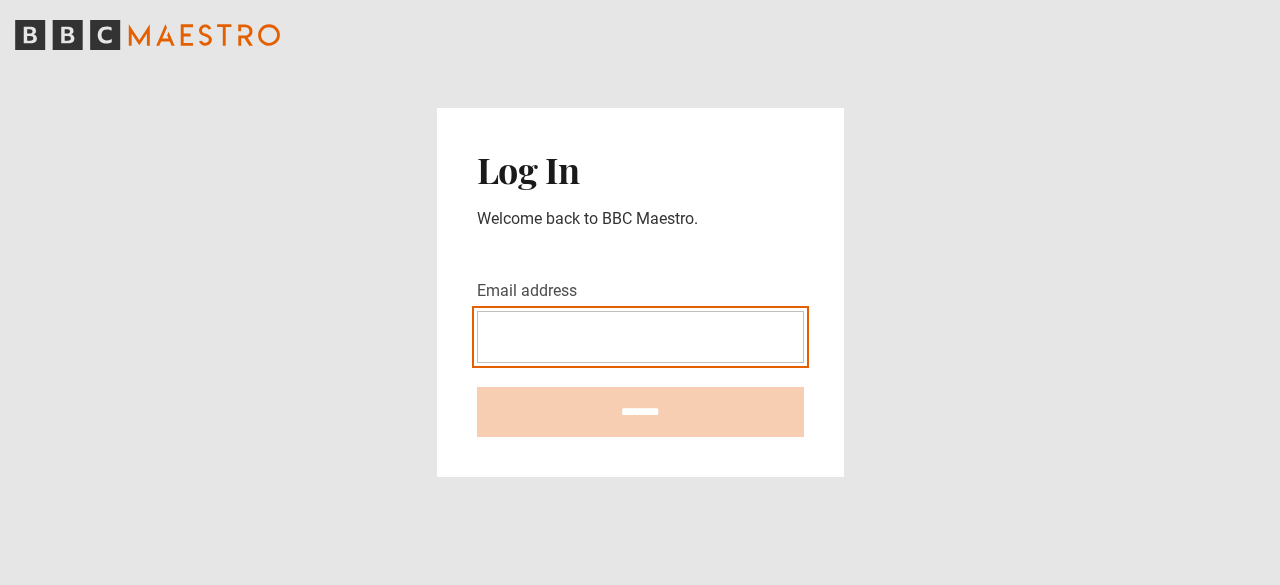 type on "**********" 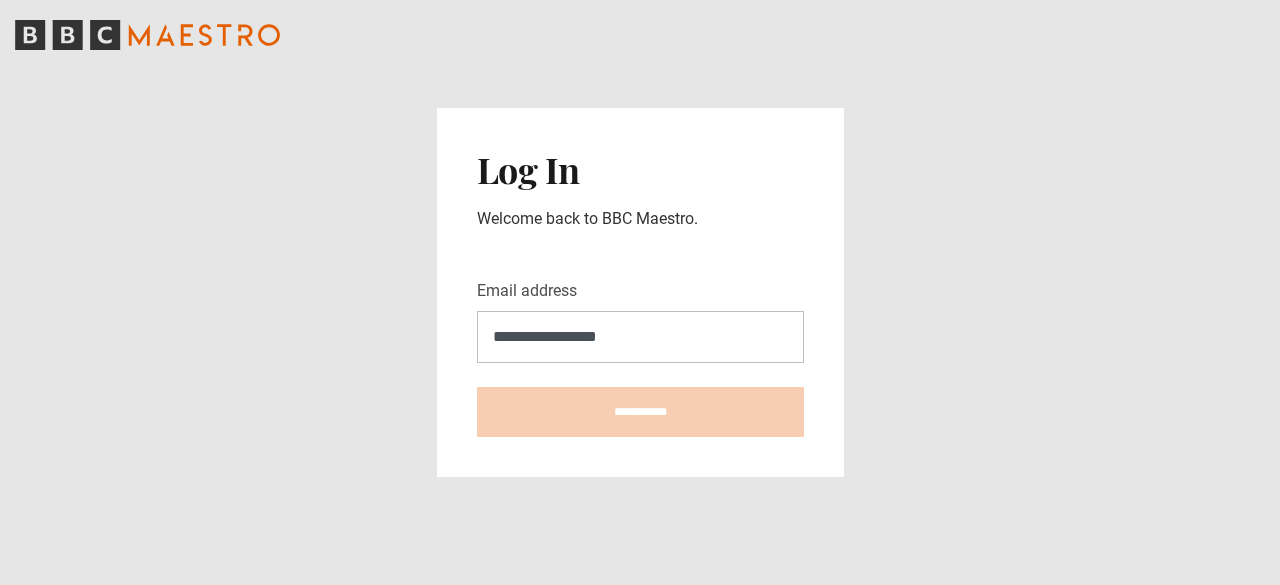 type on "**********" 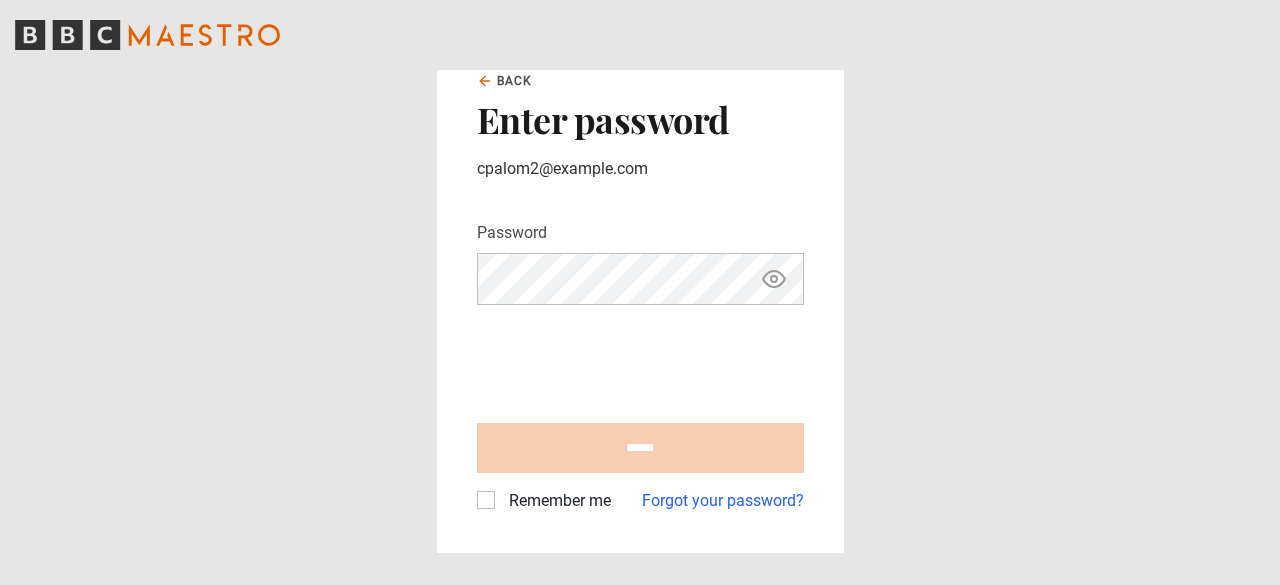 scroll, scrollTop: 0, scrollLeft: 0, axis: both 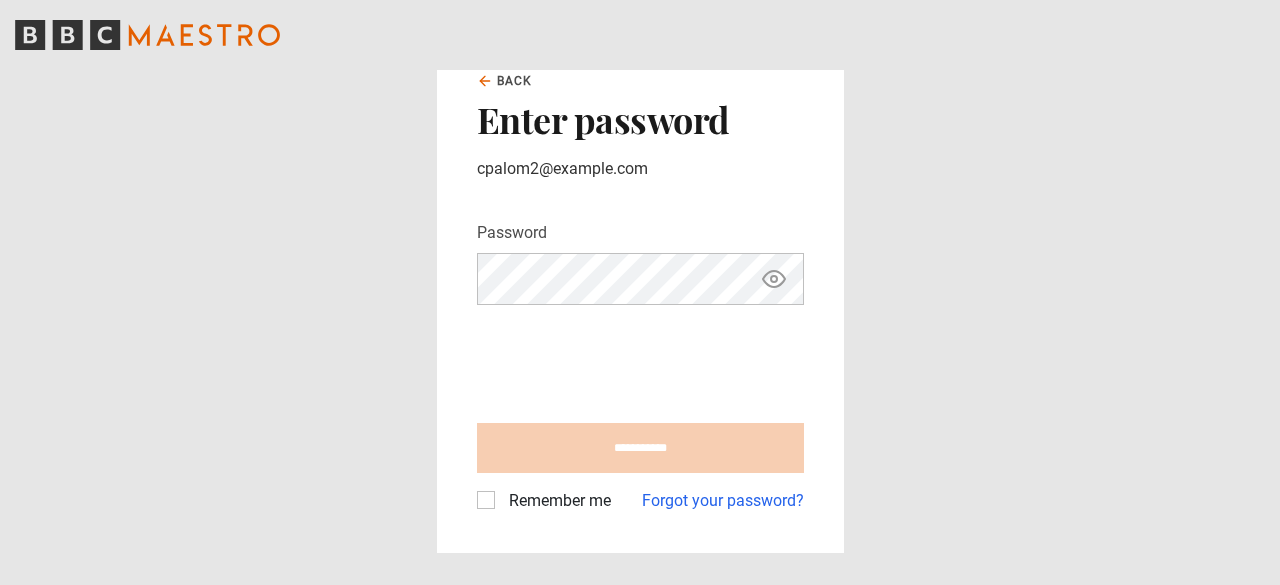 type on "**********" 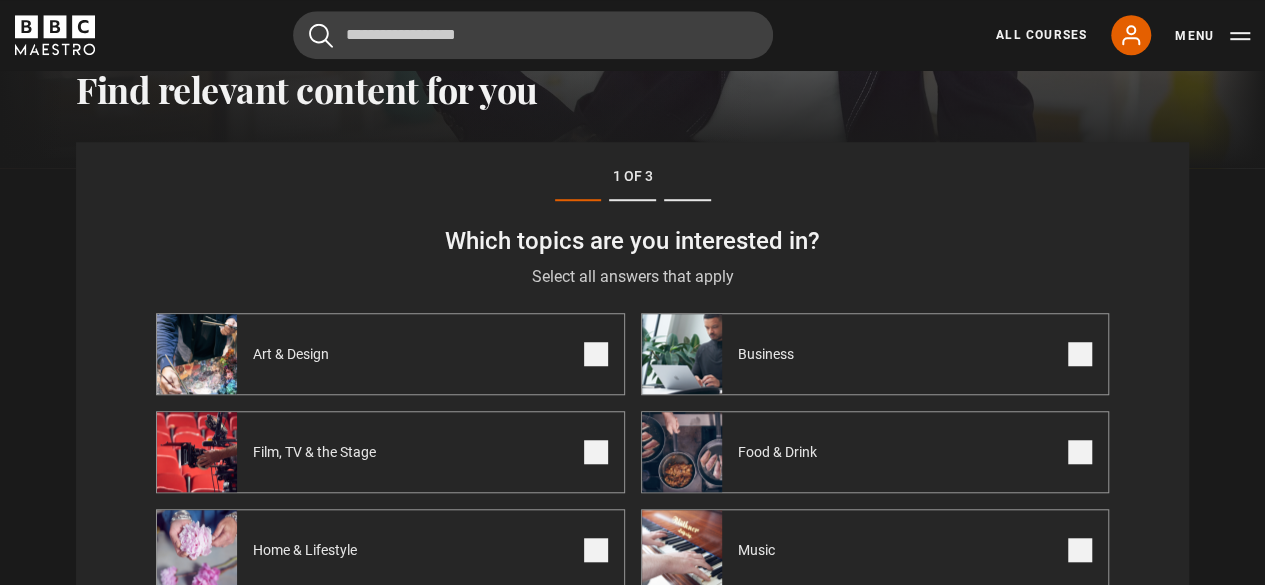 scroll, scrollTop: 614, scrollLeft: 0, axis: vertical 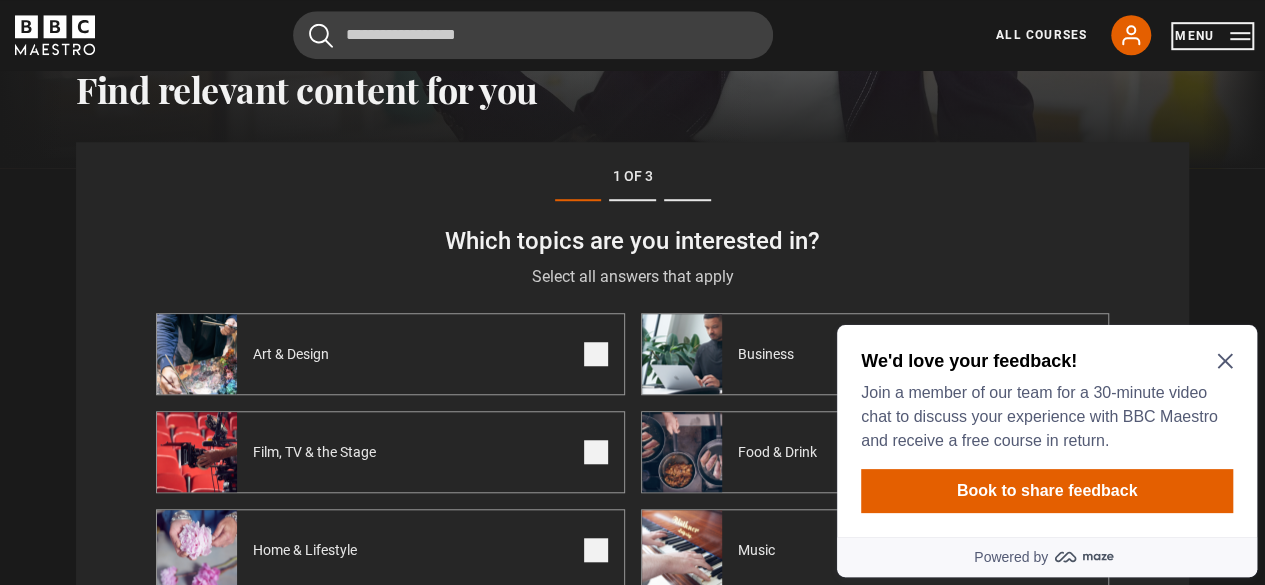 click on "Menu" at bounding box center (1212, 36) 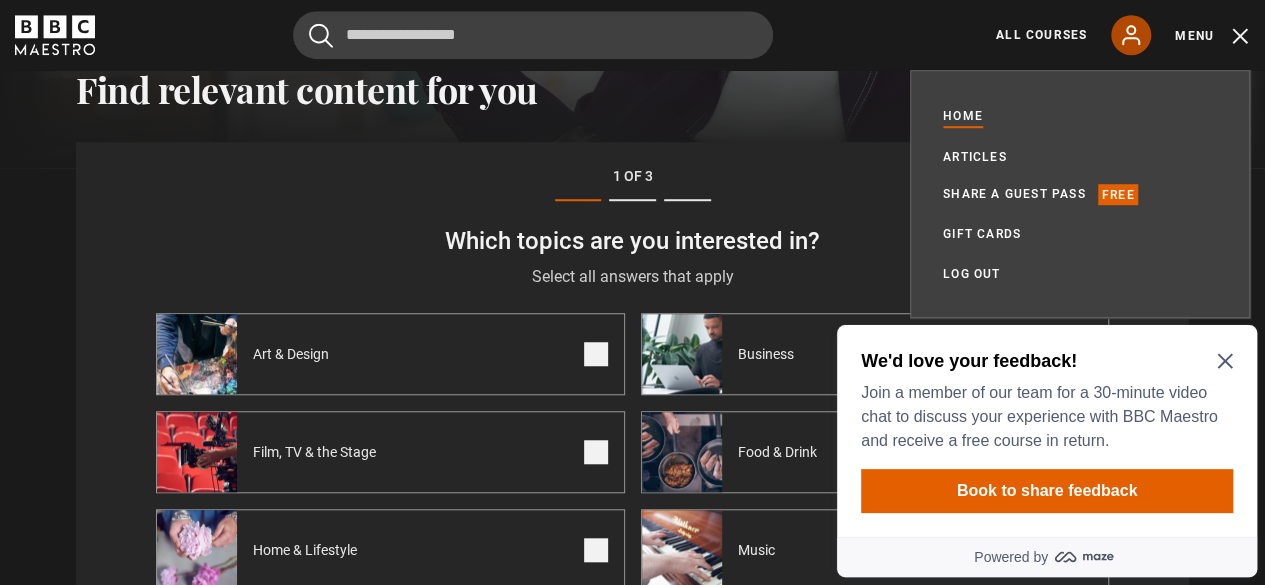 click 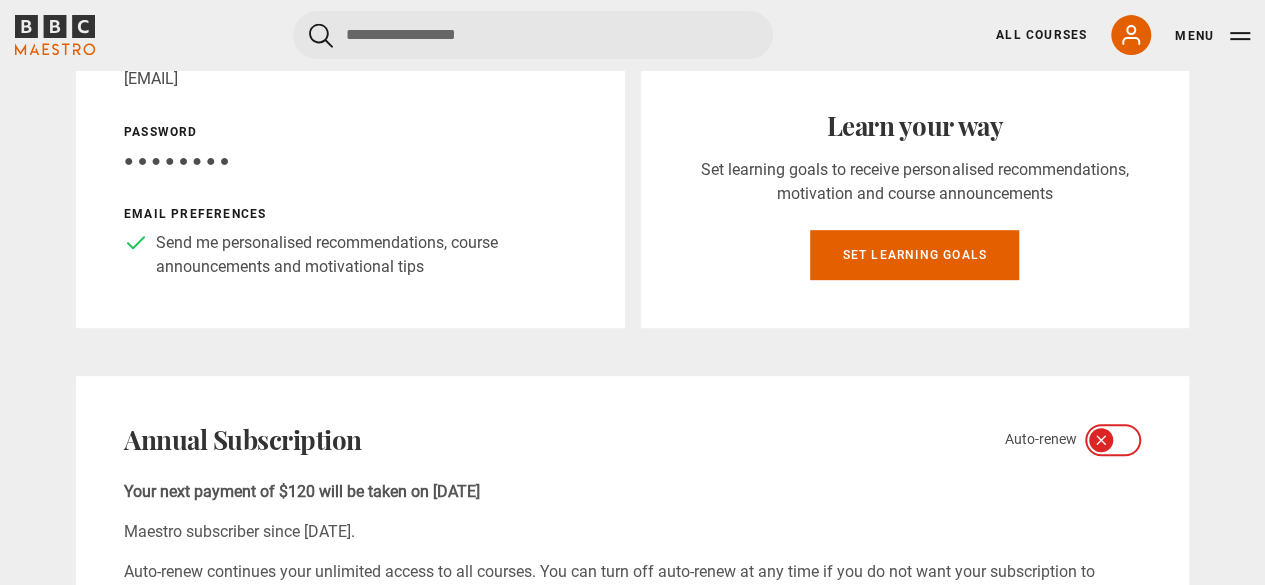 scroll, scrollTop: 412, scrollLeft: 0, axis: vertical 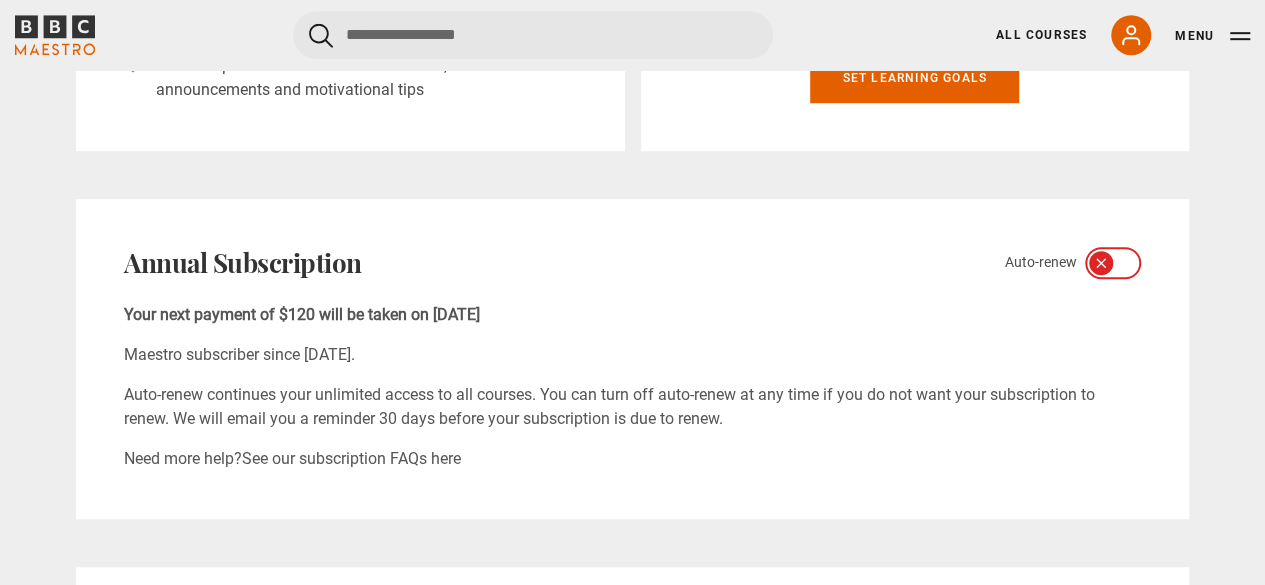 click on "Skip to main content
Cancel
Courses
Previous courses
Next courses
Agatha Christie Writing 12  Related Lessons New Ago Perrone Mastering Mixology 22  Related Lessons New Isabel Allende Magical Storytelling 22  Related Lessons New Evy Poumpouras The Art of Influence 24  Related Lessons New Trinny Woodall Thriving in Business 24  Related Lessons Beata Heuman Interior Design 20  Related Lessons New Eric Vetro Sing Like the Stars 31  Related Lessons Stephanie Romiszewski  Sleep Better 21  Related Lessons Jo Malone CBE 7" at bounding box center (632, 932) 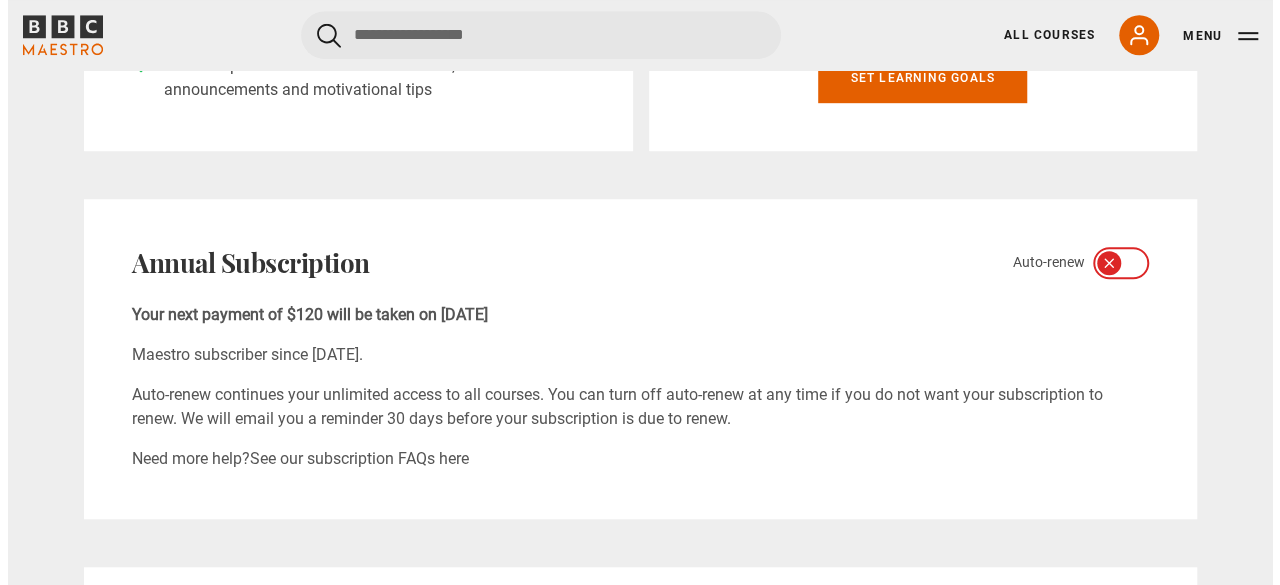 scroll, scrollTop: 585, scrollLeft: 0, axis: vertical 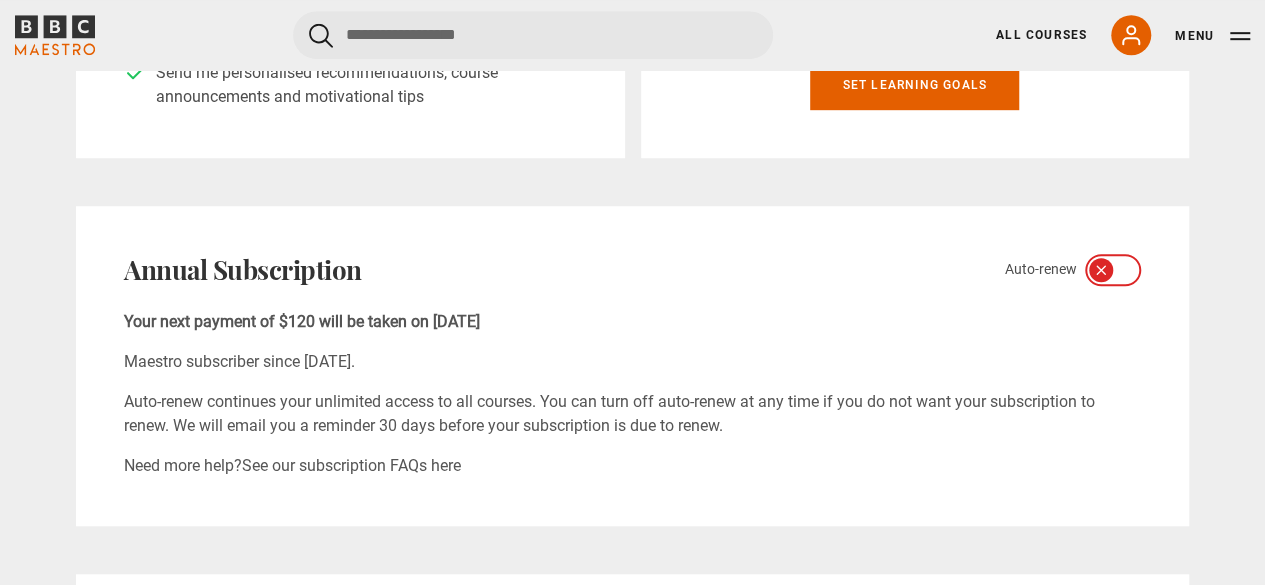 click 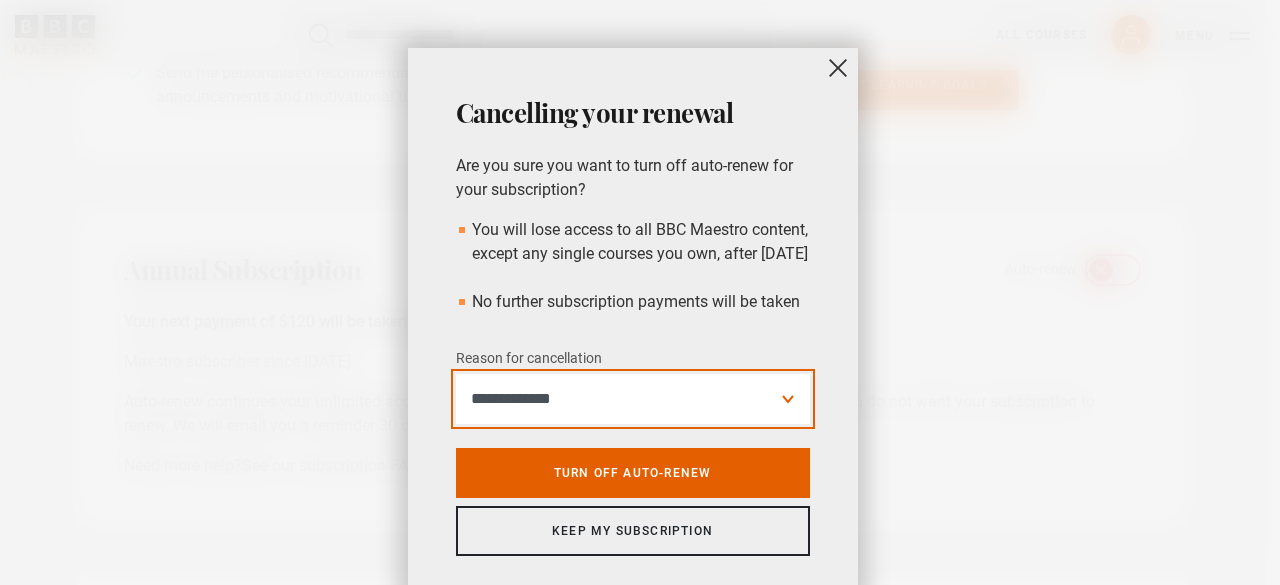 click on "**********" at bounding box center [633, 399] 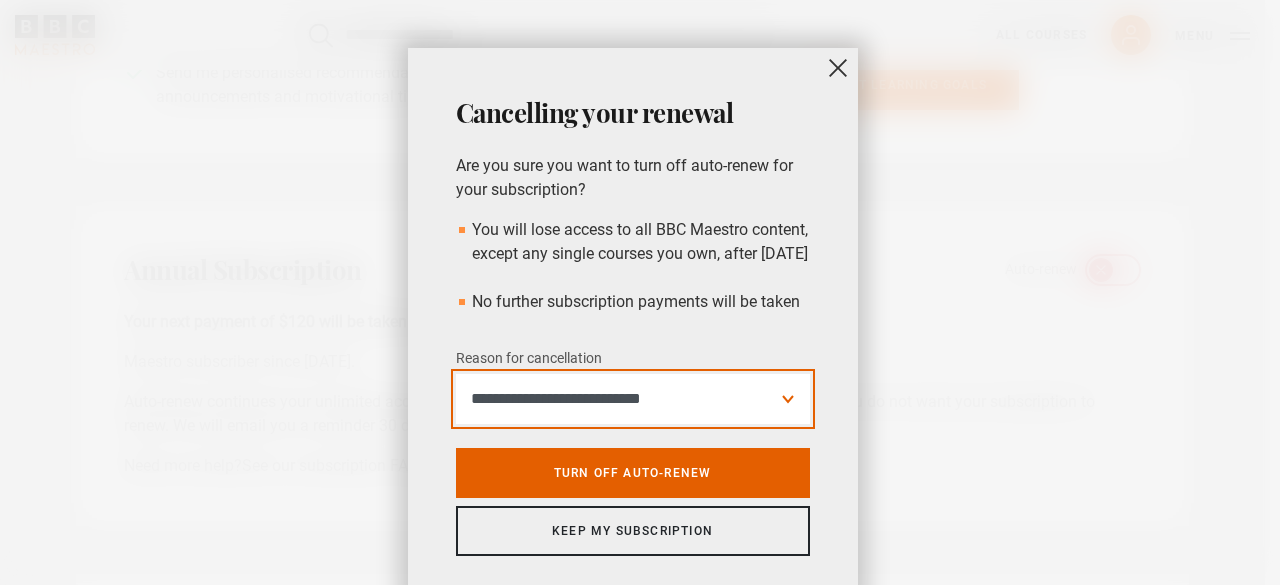 click on "**********" at bounding box center [633, 399] 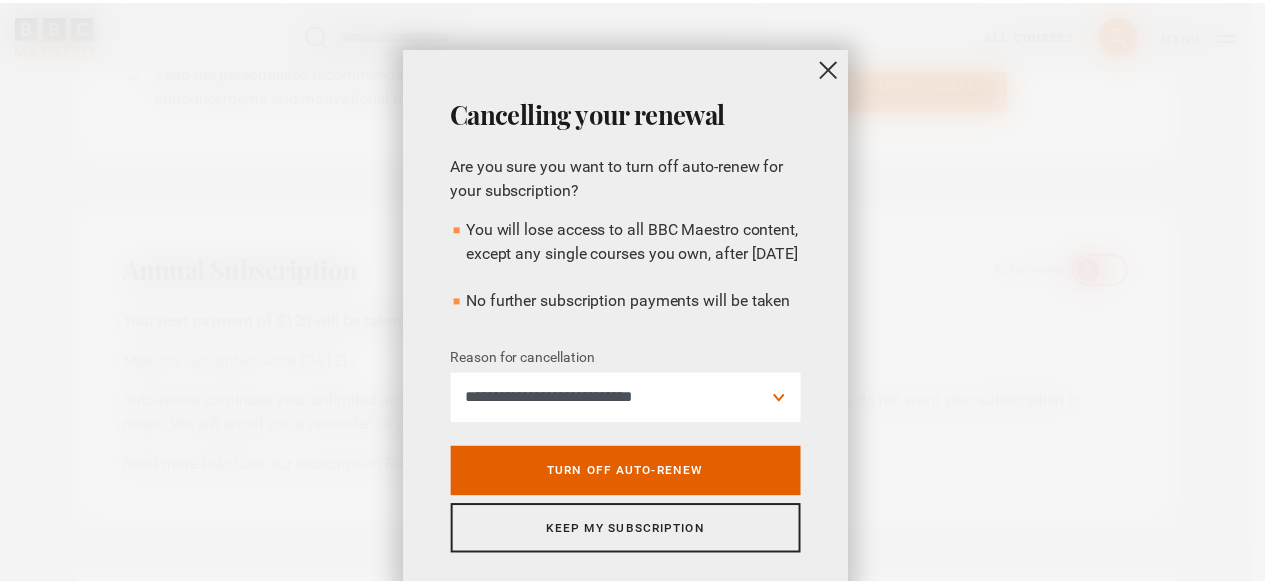 scroll, scrollTop: 90, scrollLeft: 0, axis: vertical 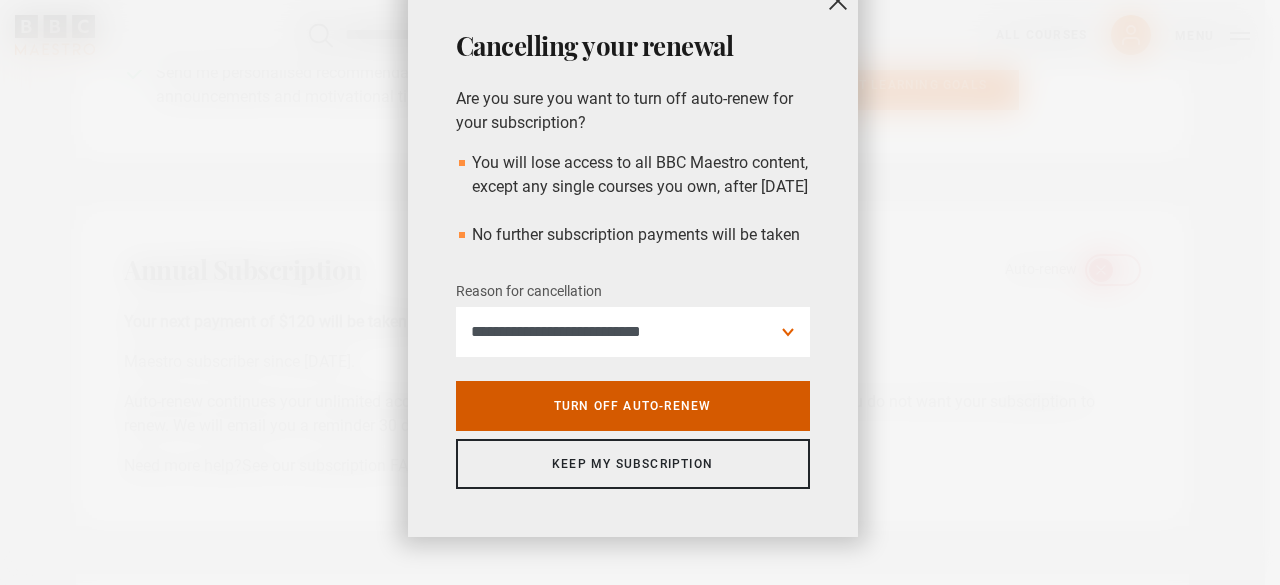 click on "Turn off auto-renew" at bounding box center [633, 406] 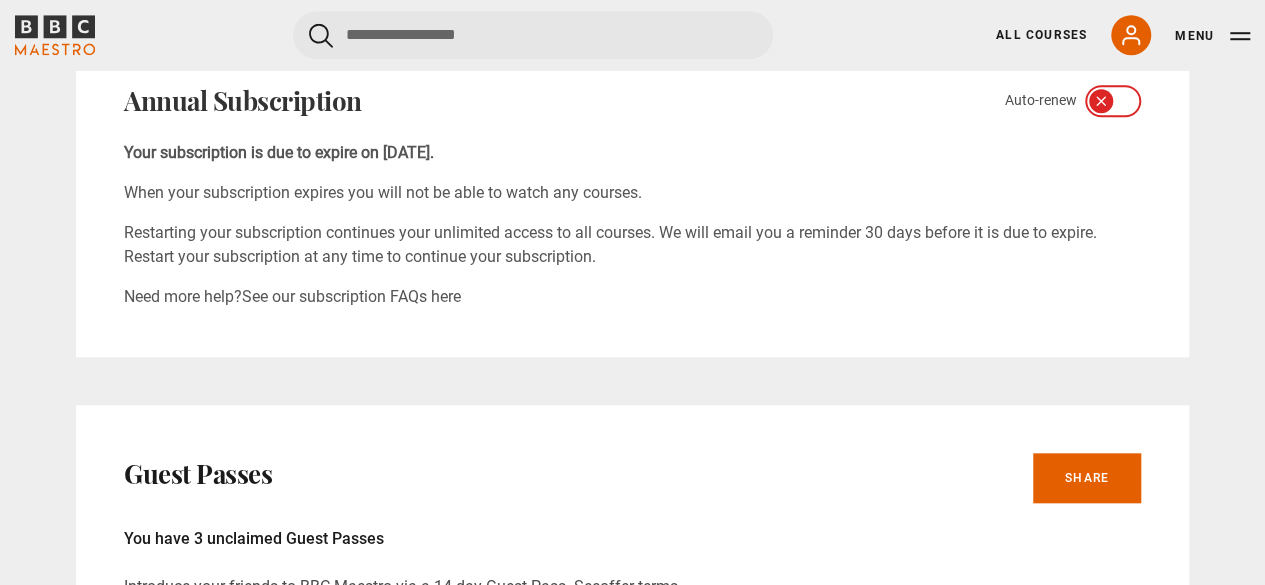 scroll, scrollTop: 0, scrollLeft: 0, axis: both 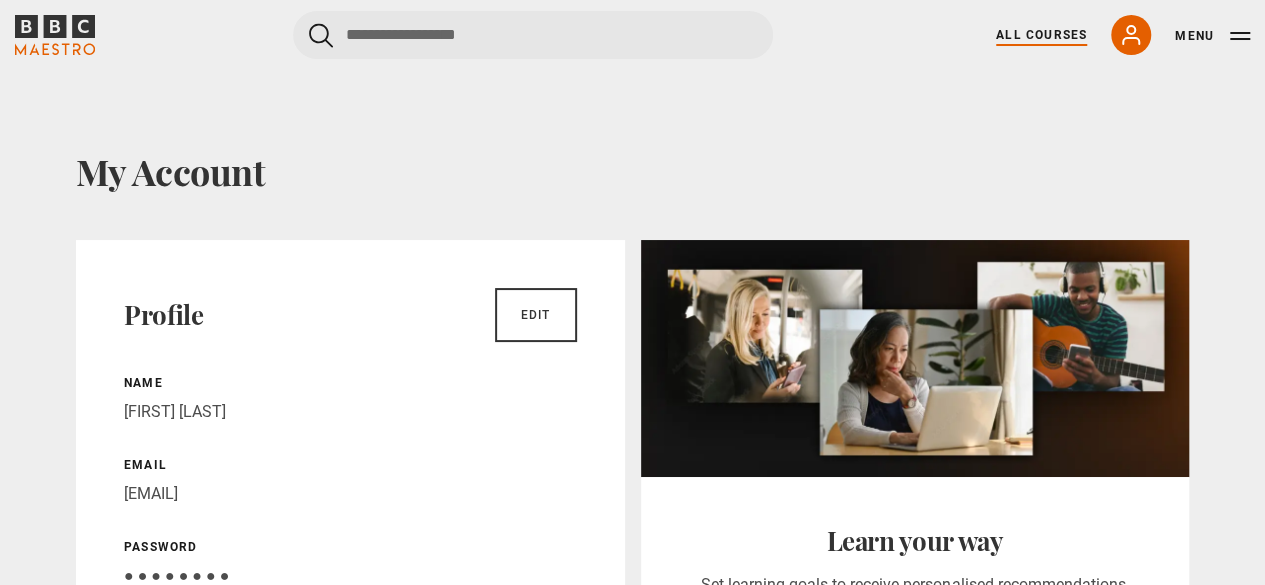 click on "All Courses
My Account
Search
Menu" at bounding box center (1111, 35) 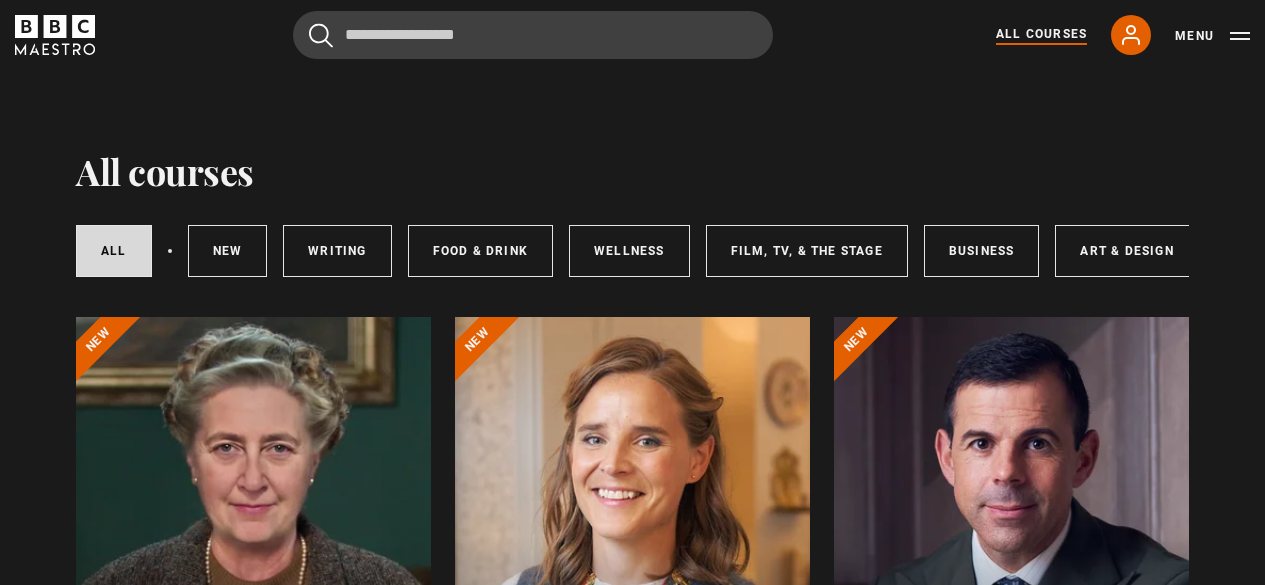 scroll, scrollTop: 0, scrollLeft: 0, axis: both 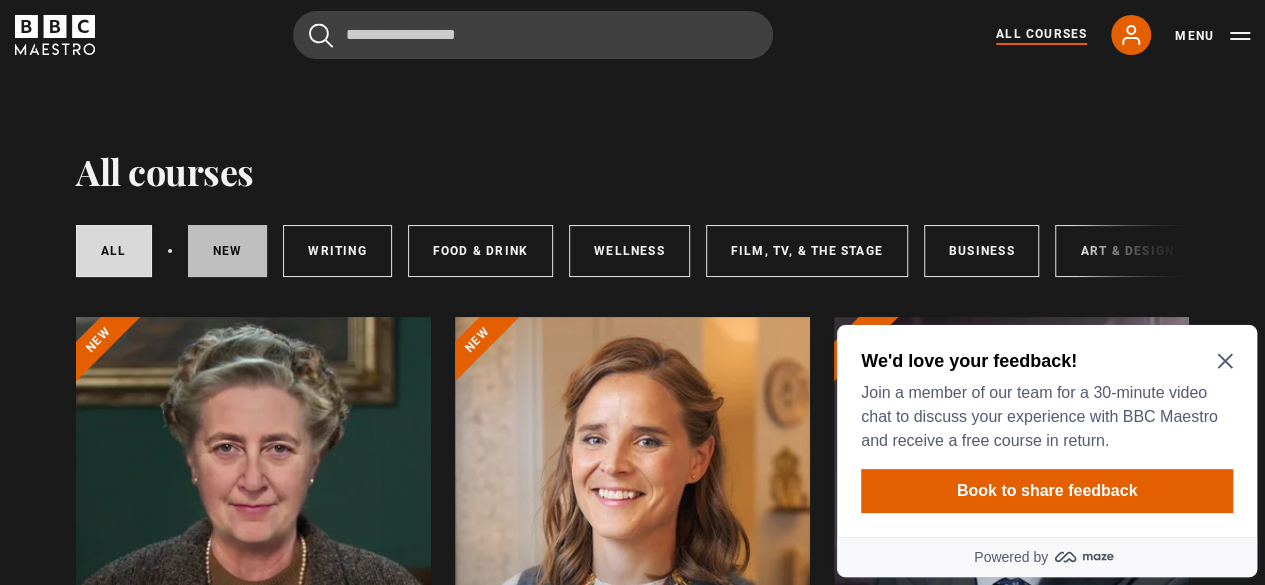 click on "New courses" at bounding box center (228, 251) 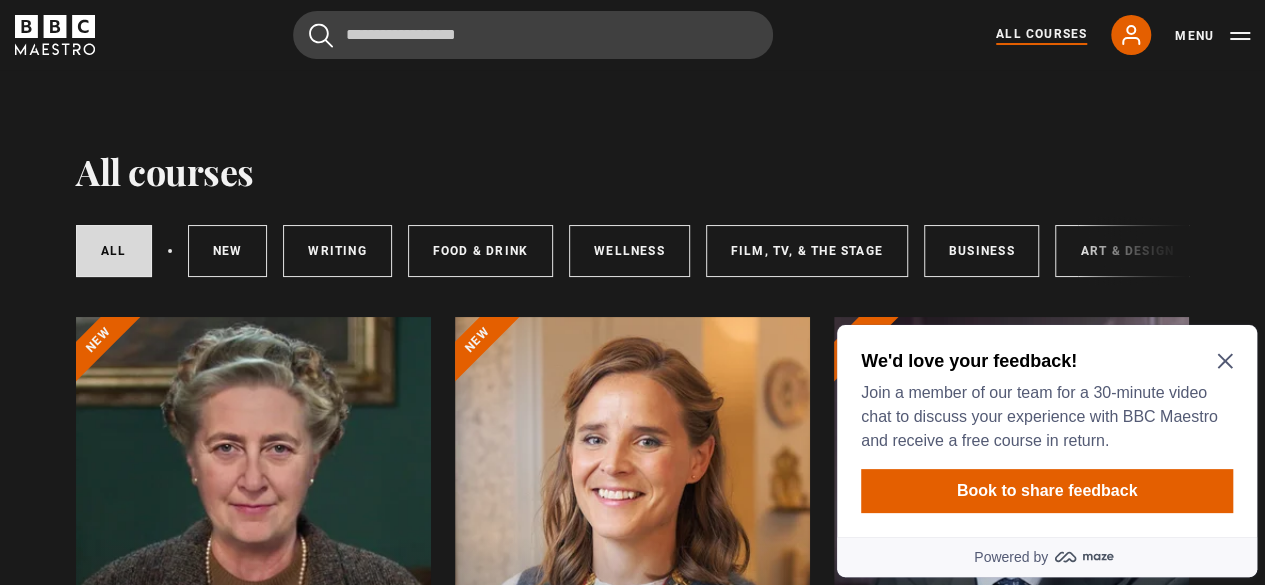 click 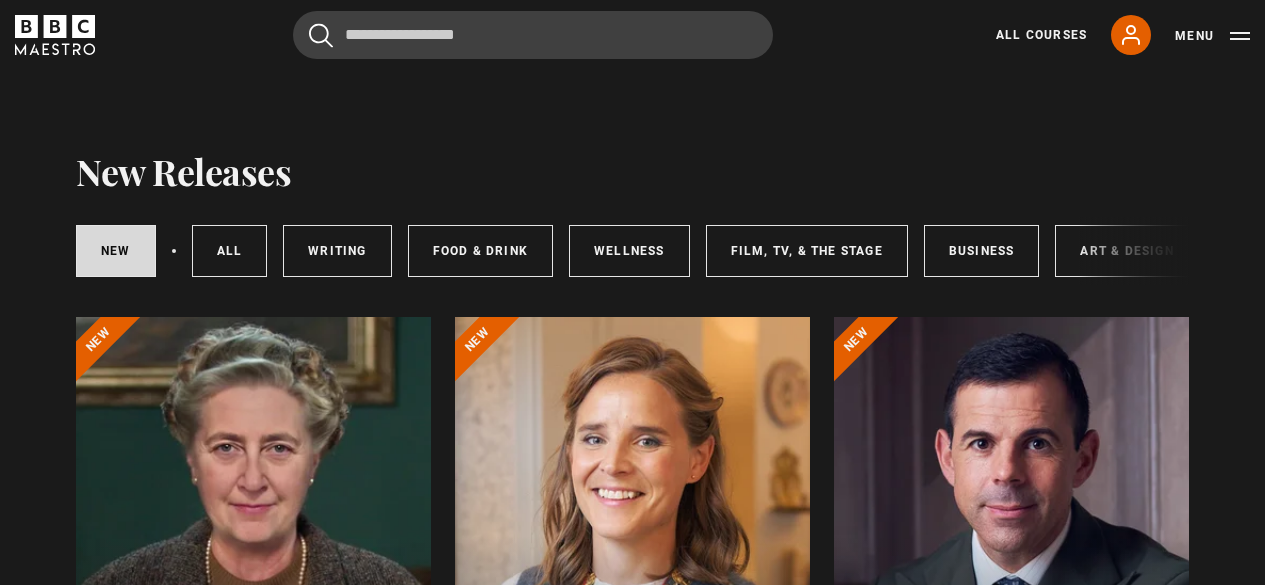 scroll, scrollTop: 0, scrollLeft: 0, axis: both 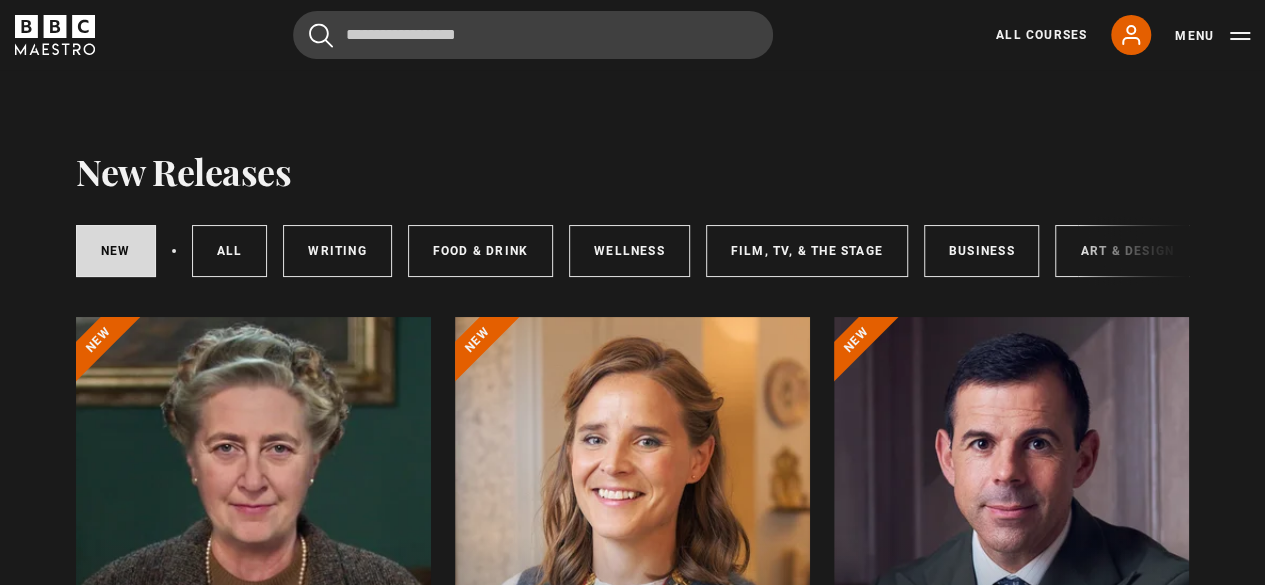 click at bounding box center [632, 557] 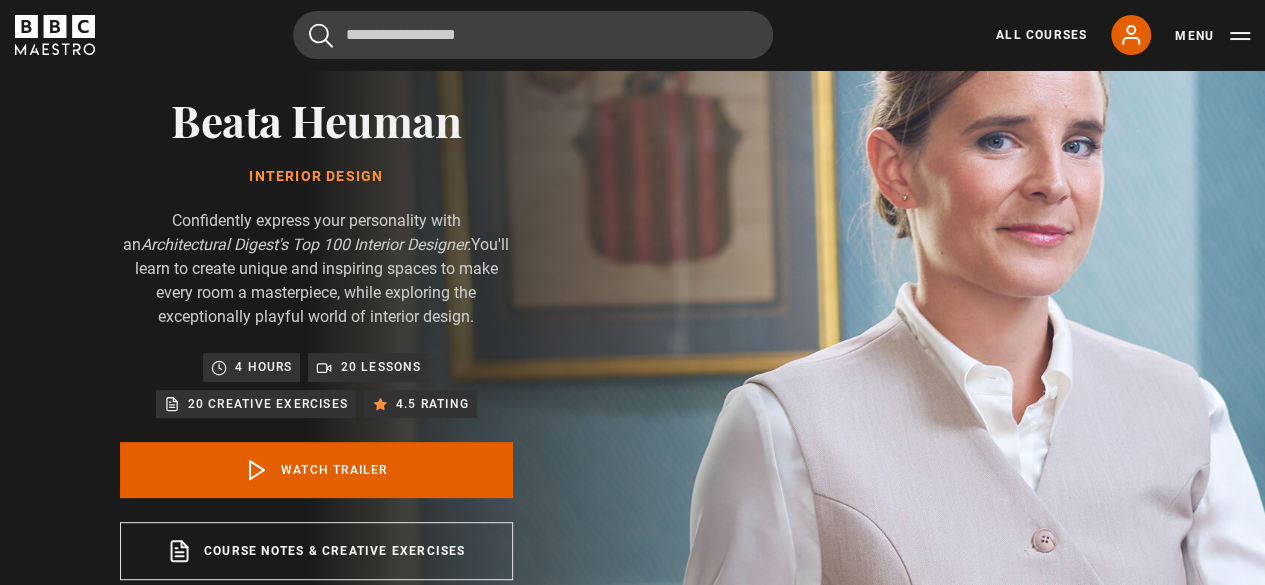 scroll, scrollTop: 136, scrollLeft: 0, axis: vertical 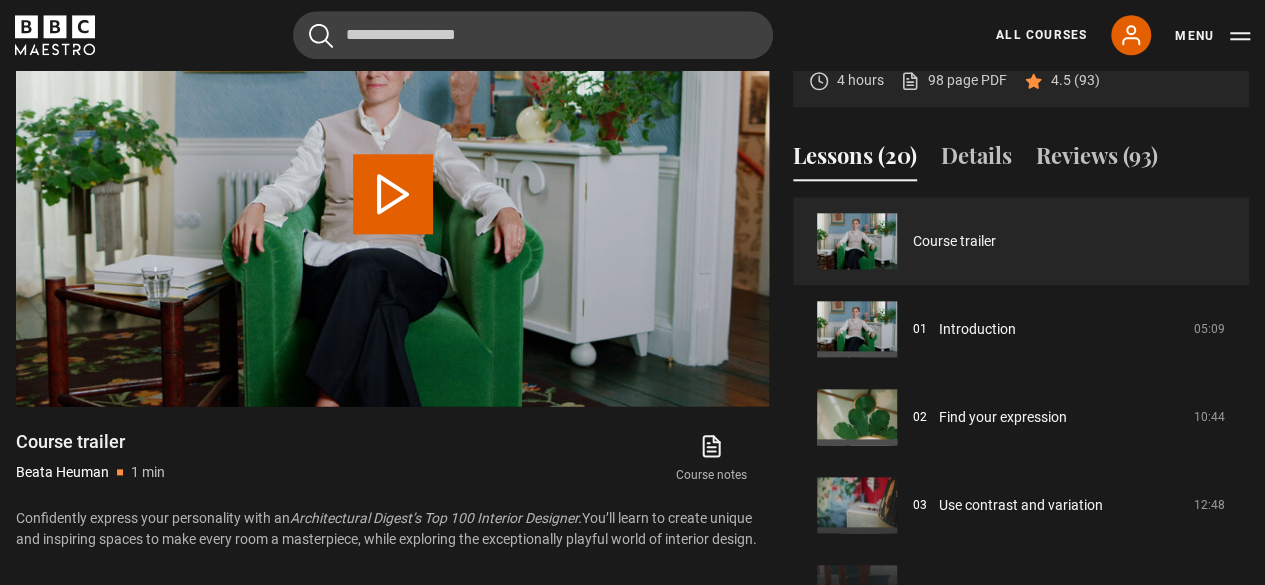 click on "Skip to main content
Cancel
Courses
Previous courses
Next courses
Agatha Christie Writing 12  Related Lessons New Ago Perrone Mastering Mixology 22  Related Lessons New Isabel Allende Magical Storytelling 22  Related Lessons New Evy Poumpouras The Art of Influence 24  Related Lessons New Trinny Woodall Thriving in Business 24  Related Lessons Beata Heuman Interior Design 20  Related Lessons New Eric Vetro Sing Like the Stars 31  Related Lessons Stephanie Romiszewski  Sleep Better 21  Related Lessons Jo Malone CBE 7" at bounding box center [632, 527] 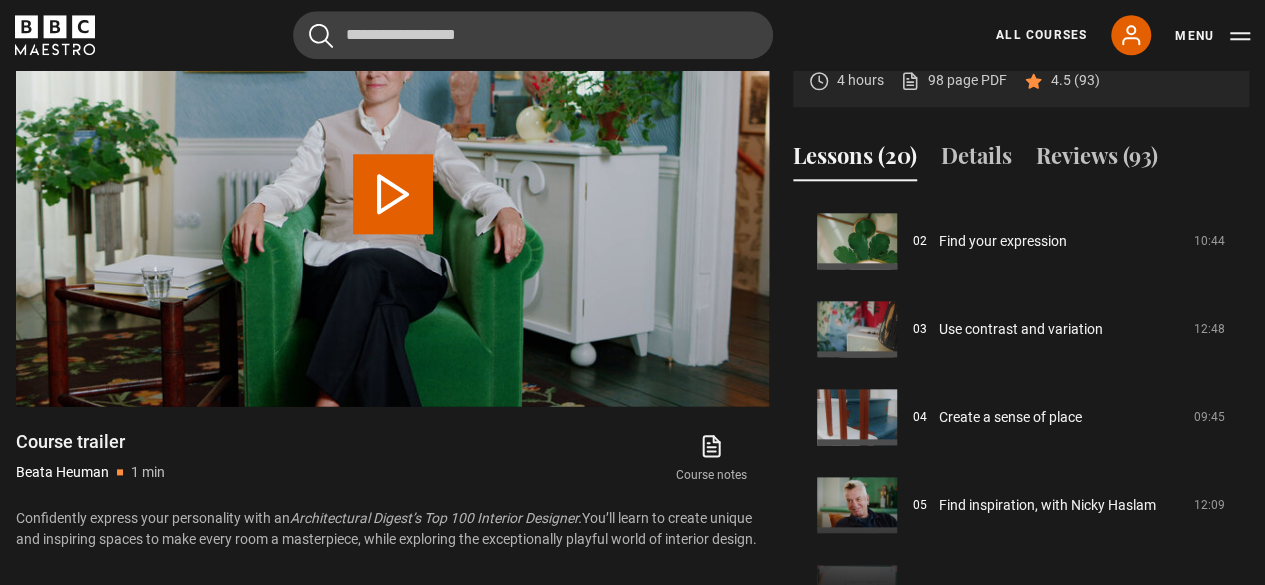 scroll, scrollTop: 179, scrollLeft: 0, axis: vertical 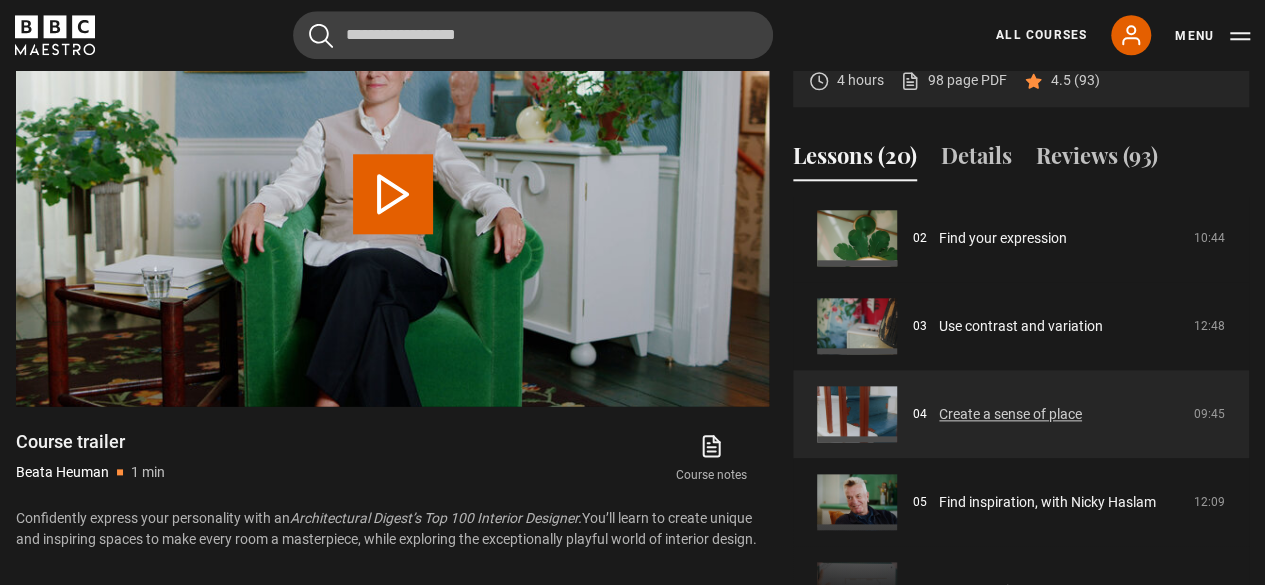click on "Create a sense of place" at bounding box center [1010, 414] 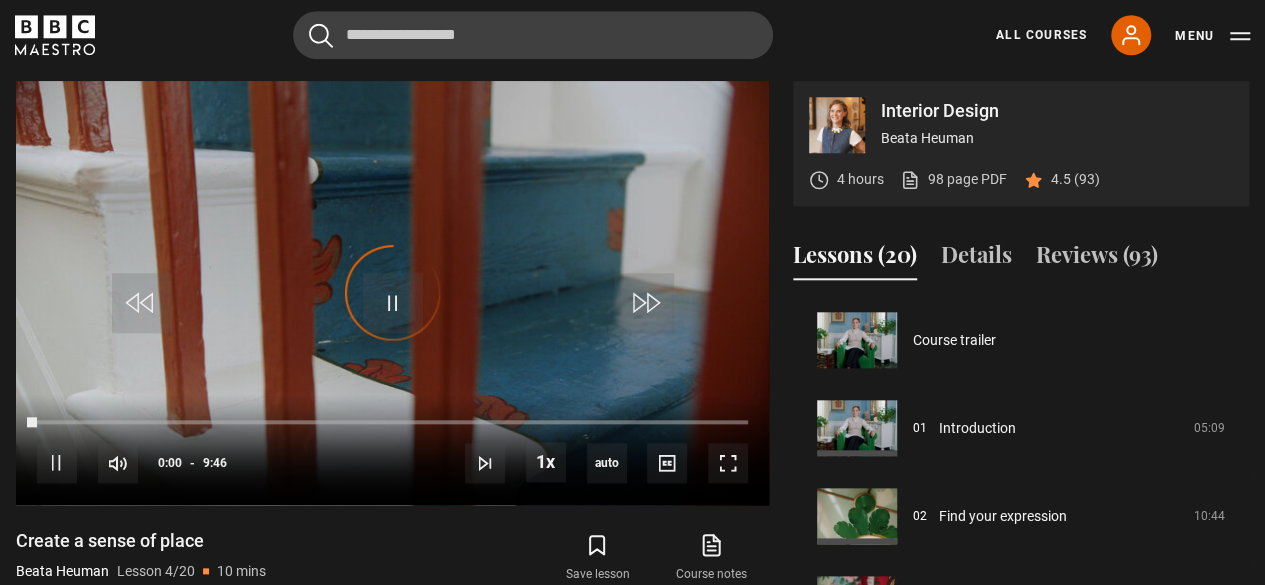 scroll, scrollTop: 875, scrollLeft: 0, axis: vertical 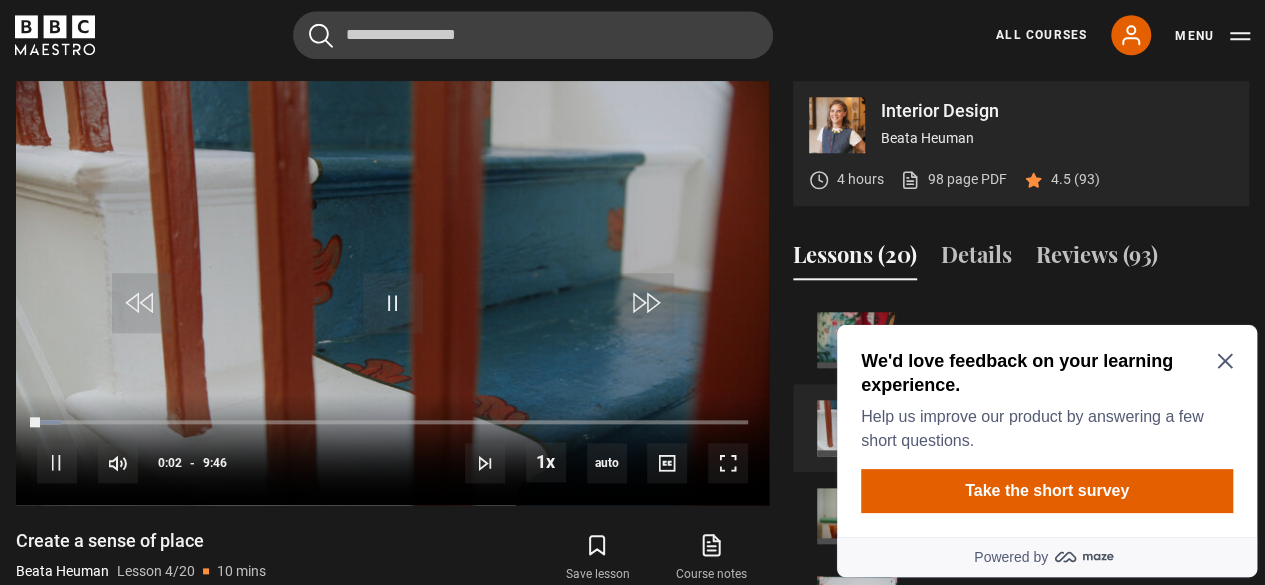 click 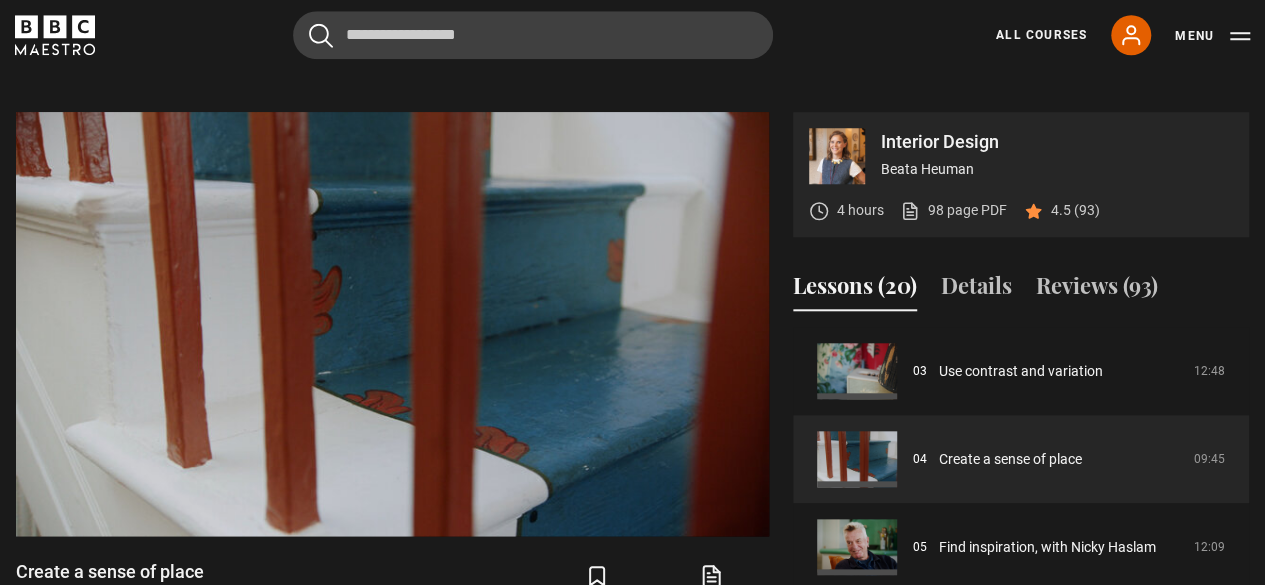 scroll, scrollTop: 848, scrollLeft: 0, axis: vertical 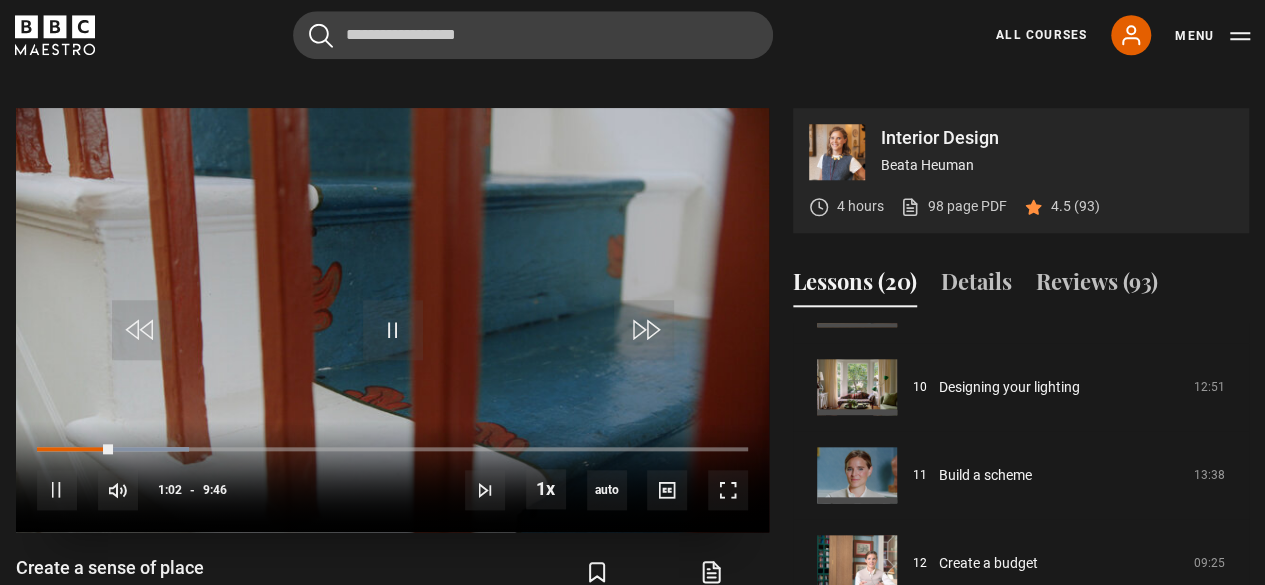 click on "10s Skip Back 10 seconds Pause 10s Skip Forward 10 seconds Loaded :  21.33% 3:45 1:02 Pause Mute Current Time  1:02 - Duration  9:46
Beata Heuman
Lesson 4
Create a sense of place
1x Playback Rate 2x 1.5x 1x , selected 0.5x auto Quality 360p 720p 1080p 2160p Auto , selected Captions captions off , selected English  Captions" at bounding box center [392, 476] 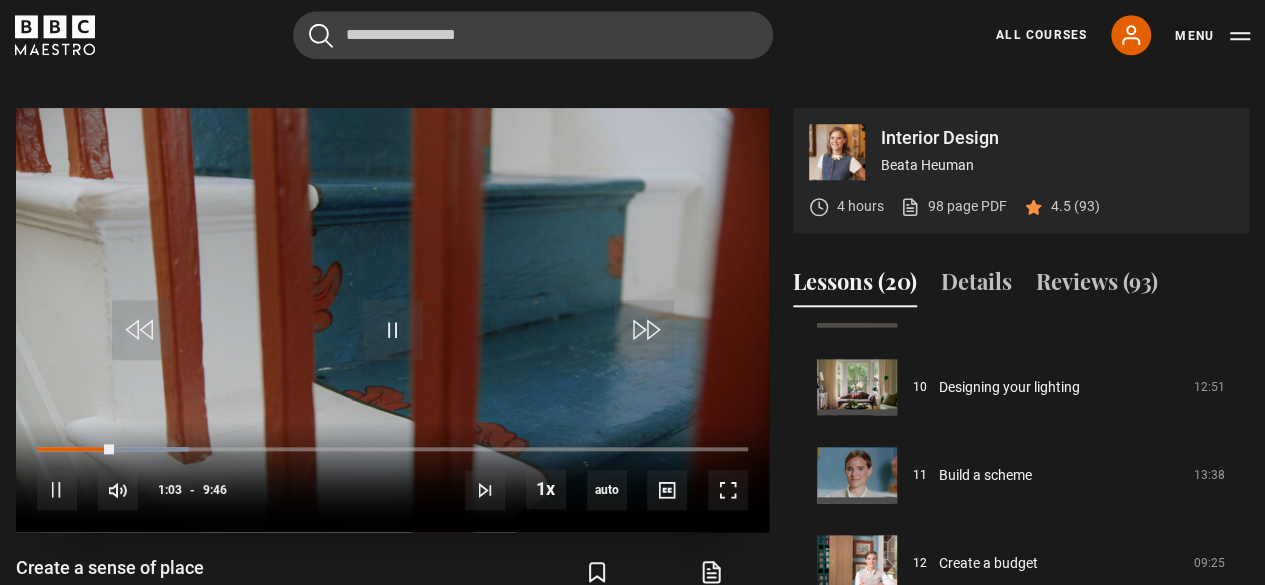 click on "10s Skip Back 10 seconds Pause 10s Skip Forward 10 seconds Loaded :  21.33% 3:45 1:03 Pause Mute Current Time  1:03 - Duration  9:46
Beata Heuman
Lesson 4
Create a sense of place
1x Playback Rate 2x 1.5x 1x , selected 0.5x auto Quality 360p 720p 1080p 2160p Auto , selected Captions captions off , selected English  Captions" at bounding box center [392, 476] 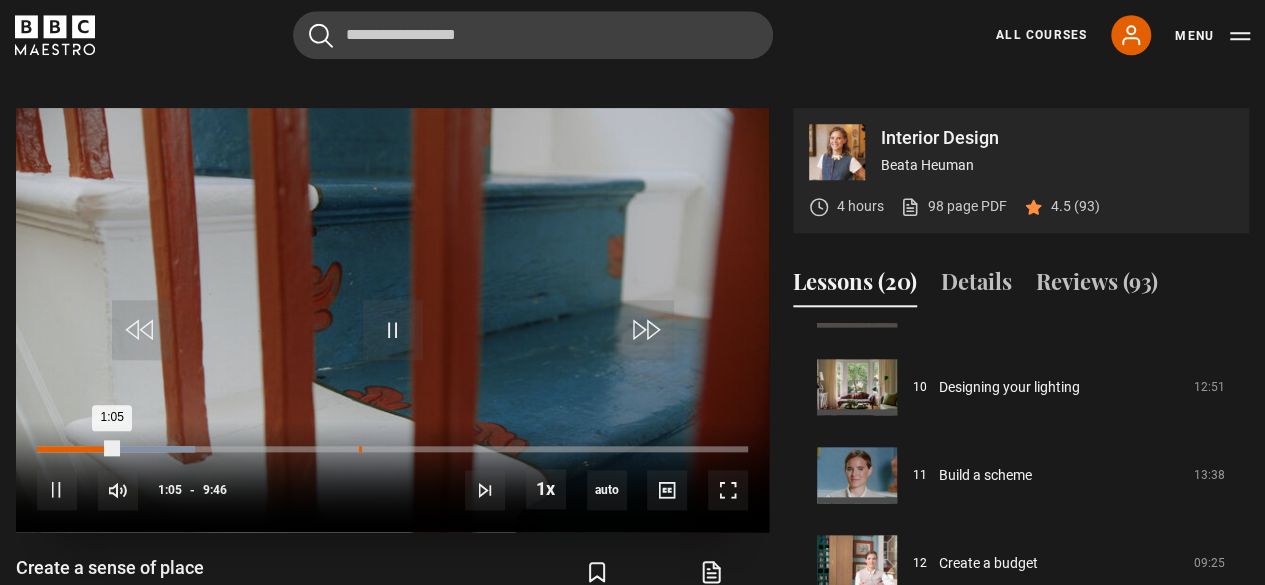 drag, startPoint x: 103, startPoint y: 453, endPoint x: 361, endPoint y: 447, distance: 258.06976 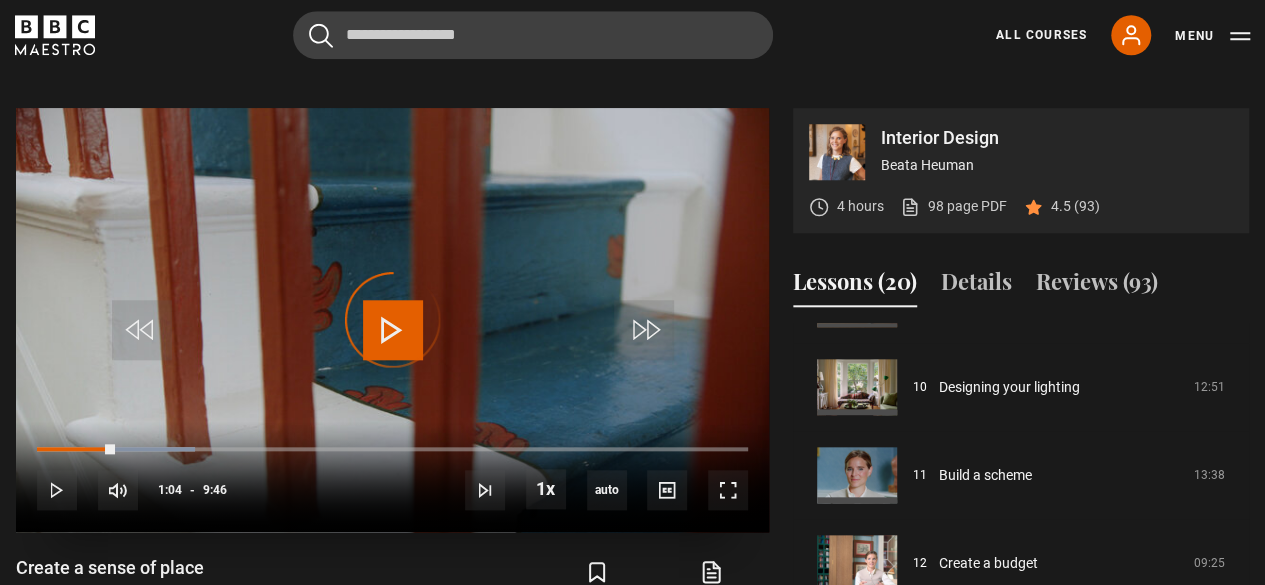 drag, startPoint x: 114, startPoint y: 445, endPoint x: 357, endPoint y: 451, distance: 243.07407 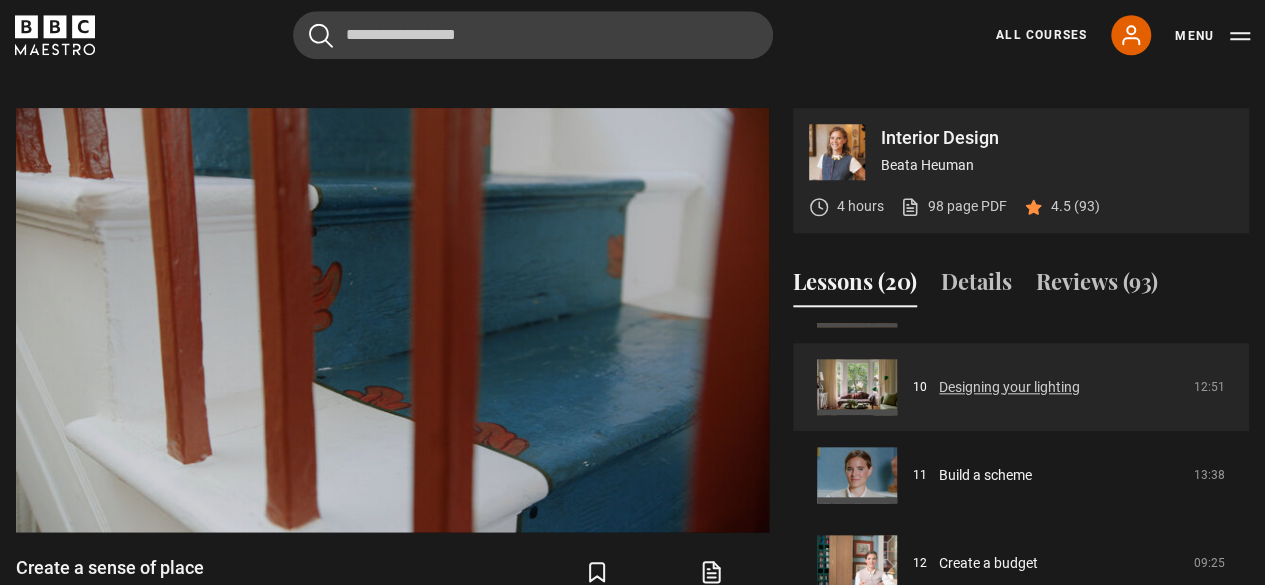 click on "Designing your lighting" at bounding box center [1009, 387] 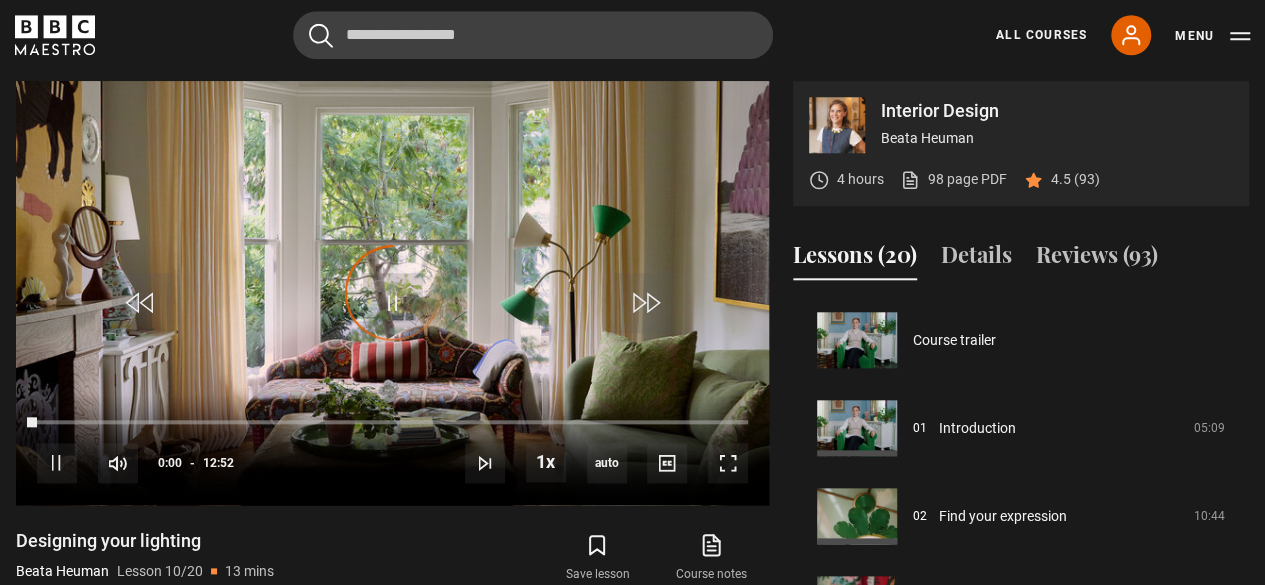 scroll, scrollTop: 875, scrollLeft: 0, axis: vertical 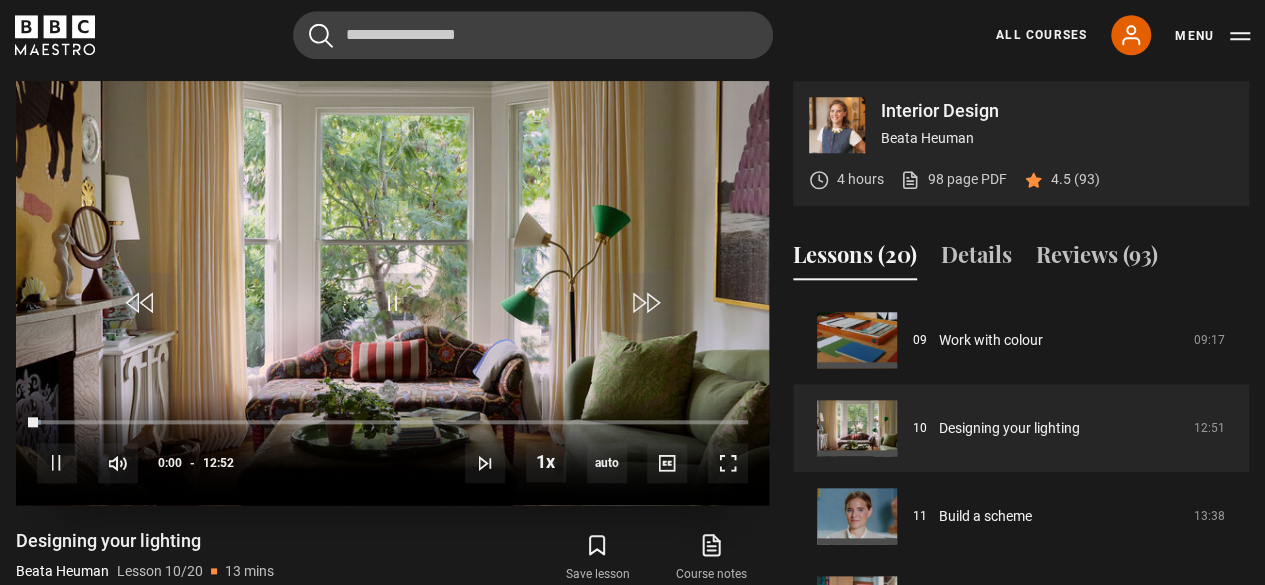 click on "10s Skip Back 10 seconds Pause 10s Skip Forward 10 seconds Loaded :  0.65% 00:13 00:00 Pause Mute Current Time  0:00 - Duration  12:52
[FIRST] [LAST]
Lesson 10
Designing your lighting
1x Playback Rate 2x 1.5x 1x , selected 0.5x auto Quality 360p 720p 1080p 2160p Auto , selected Captions captions off , selected English  Captions" at bounding box center (392, 449) 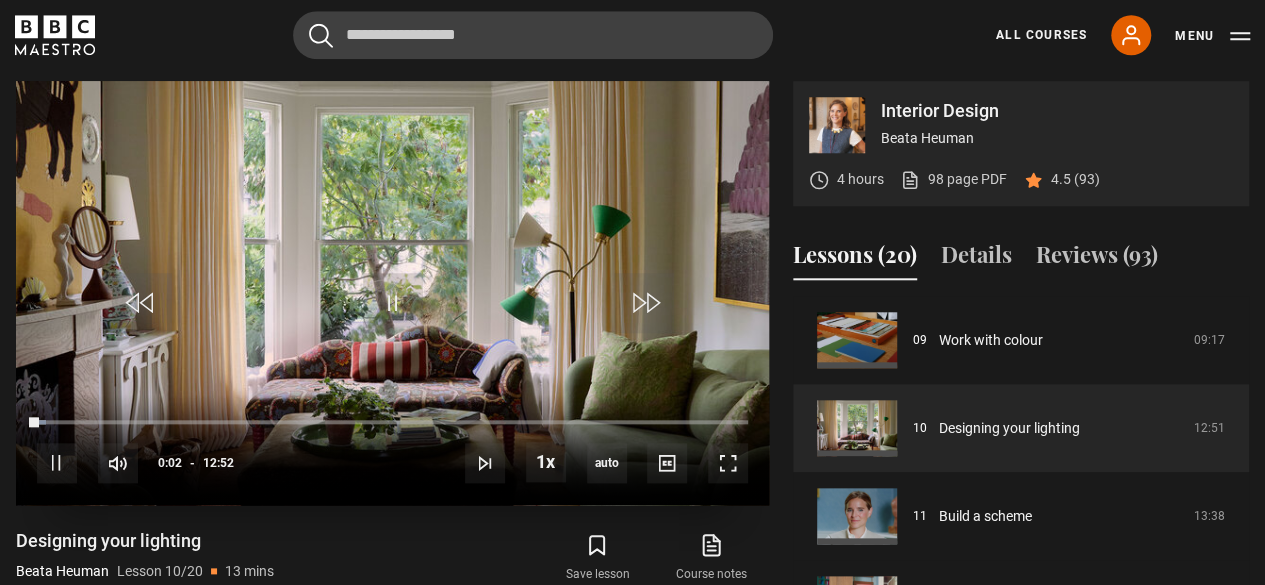 drag, startPoint x: 39, startPoint y: 414, endPoint x: 241, endPoint y: 403, distance: 202.29929 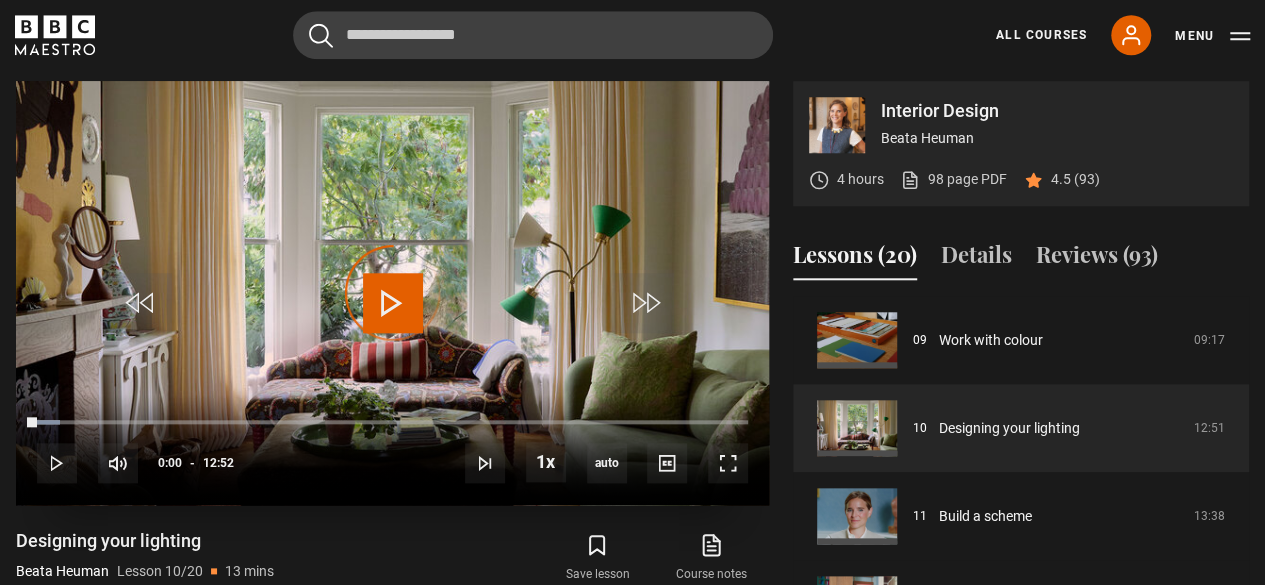 drag, startPoint x: 36, startPoint y: 416, endPoint x: 282, endPoint y: 388, distance: 247.58836 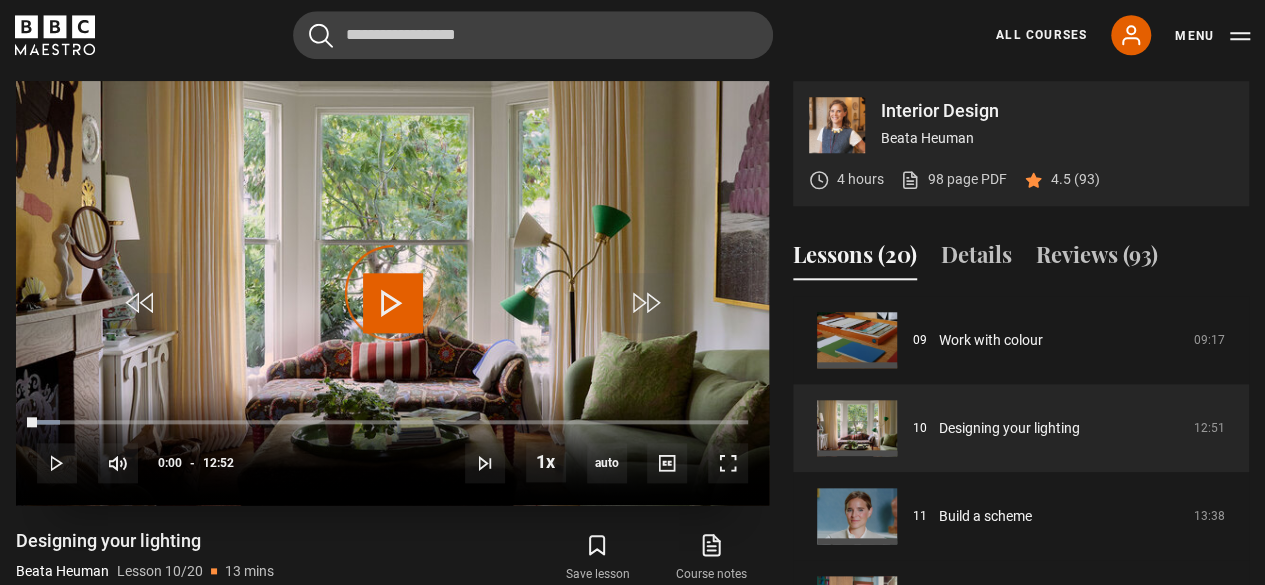 click on "Video Player is loading. Play Lesson Designing your lighting 10s Skip Back 10 seconds Play 10s Skip Forward 10 seconds Loaded :  3.24% 00:11 00:01 Play Mute 45% Current Time  0:00 - Duration  12:52
[FIRST] [LAST]
Lesson 10
Designing your lighting
1x Playback Rate 2x 1.5x 1x , selected 0.5x auto Quality 360p 720p 1080p 2160p Auto , selected Captions captions off , selected English  Captions This is a modal window.
Lesson Completed
Up next
Build a scheme
Cancel
Do you want to save this lesson?
Save lesson" at bounding box center [392, 293] 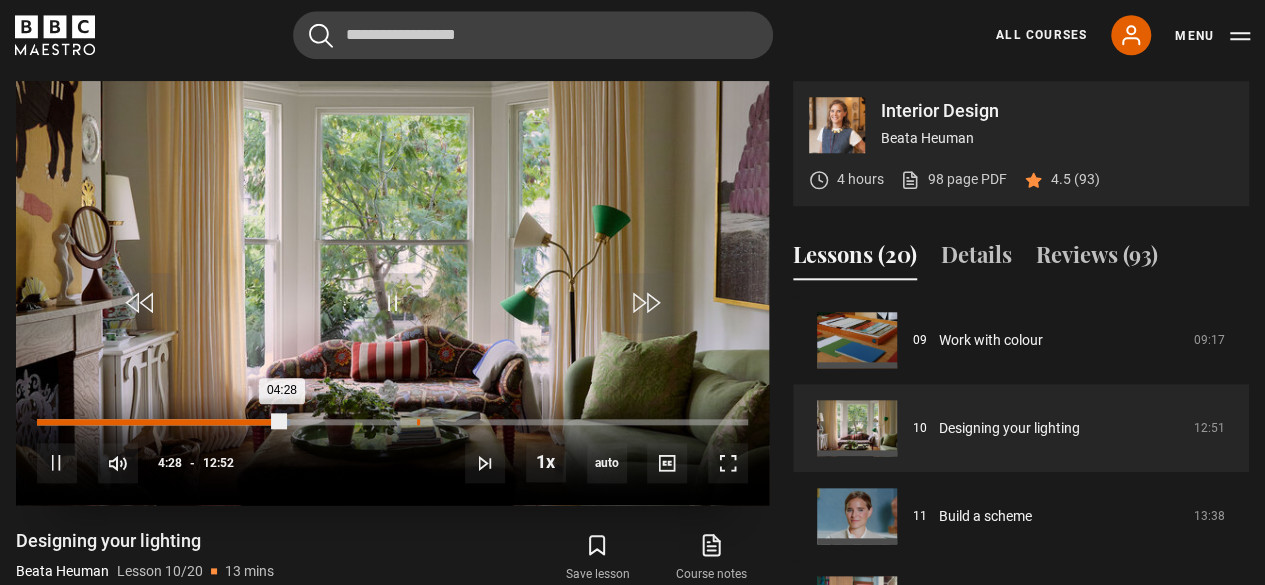 drag, startPoint x: 280, startPoint y: 414, endPoint x: 418, endPoint y: 419, distance: 138.09055 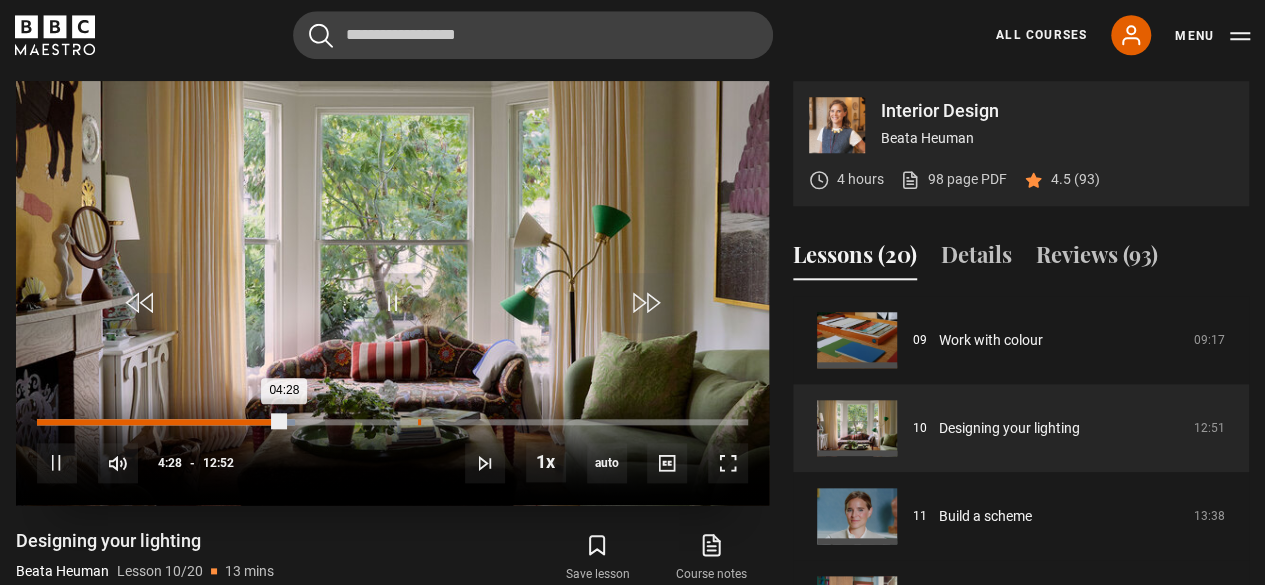 click on "Loaded :  36.27% 06:53 04:28" at bounding box center [392, 422] 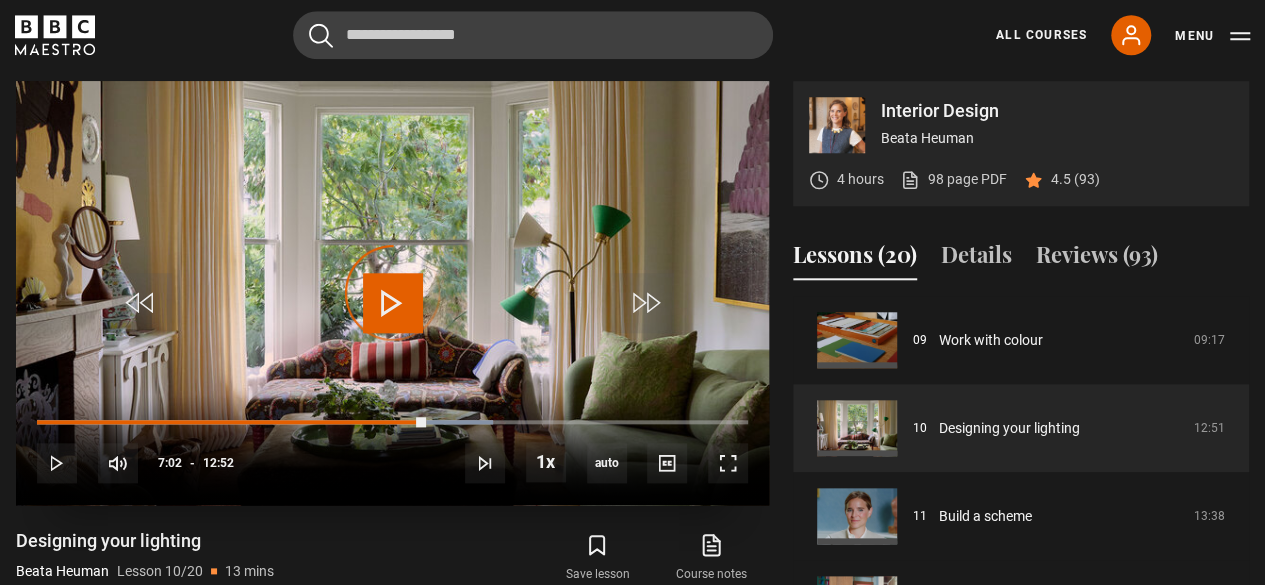 drag, startPoint x: 426, startPoint y: 417, endPoint x: 538, endPoint y: 415, distance: 112.01785 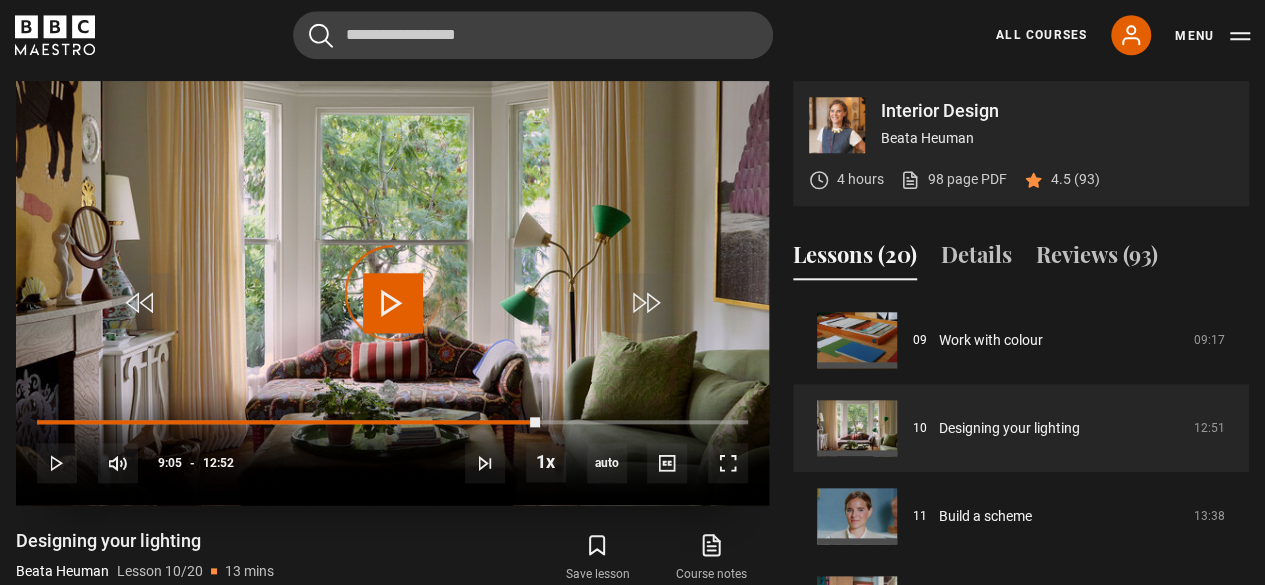 drag, startPoint x: 538, startPoint y: 415, endPoint x: 610, endPoint y: 427, distance: 72.99315 